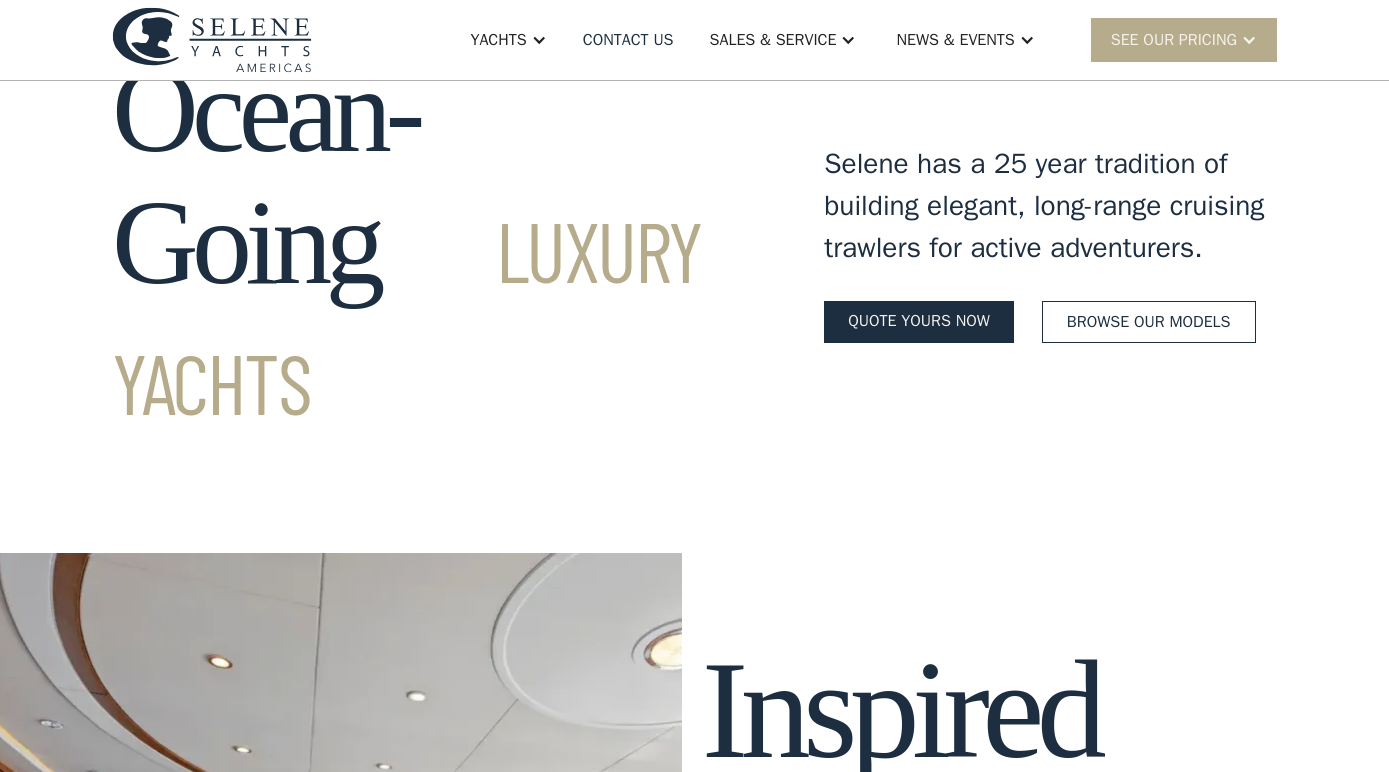 scroll, scrollTop: 0, scrollLeft: 0, axis: both 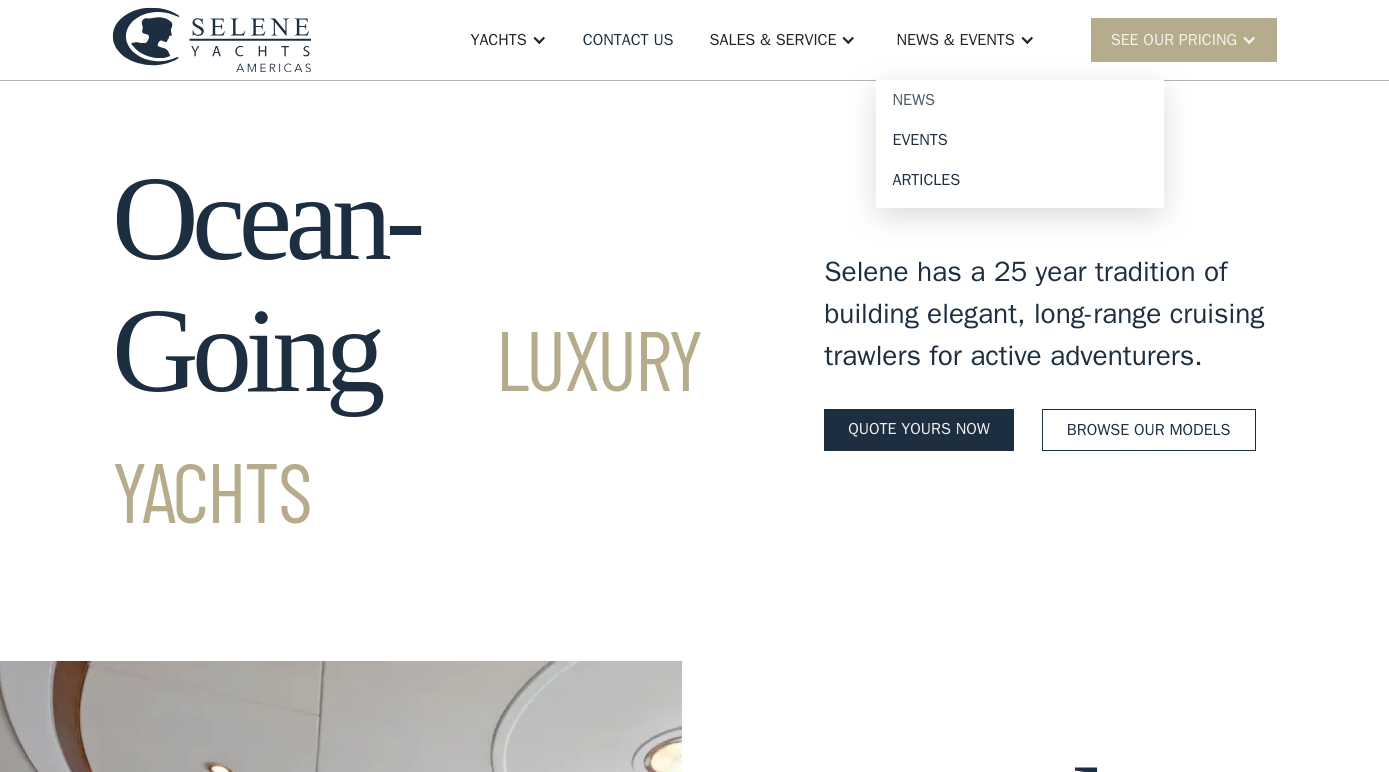 click on "News" at bounding box center [1020, 100] 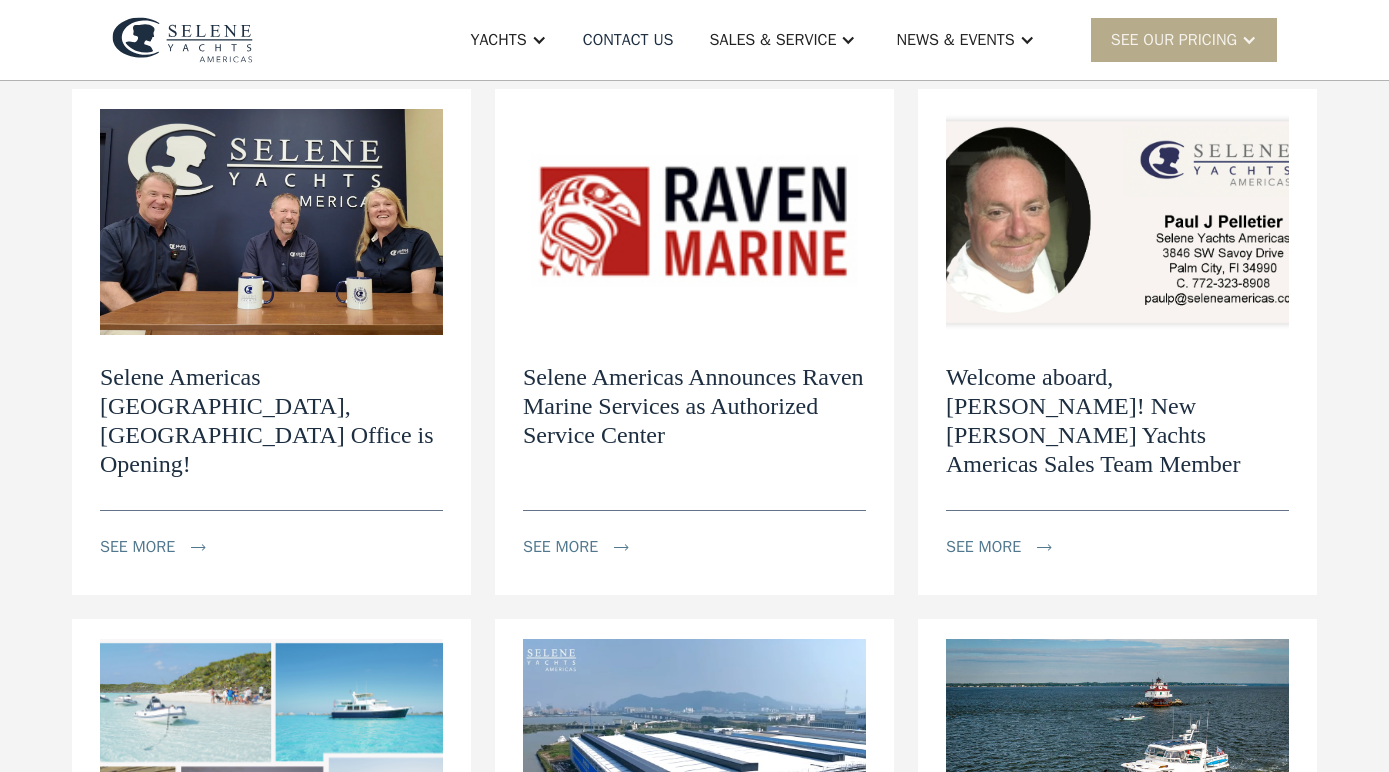 scroll, scrollTop: 316, scrollLeft: 0, axis: vertical 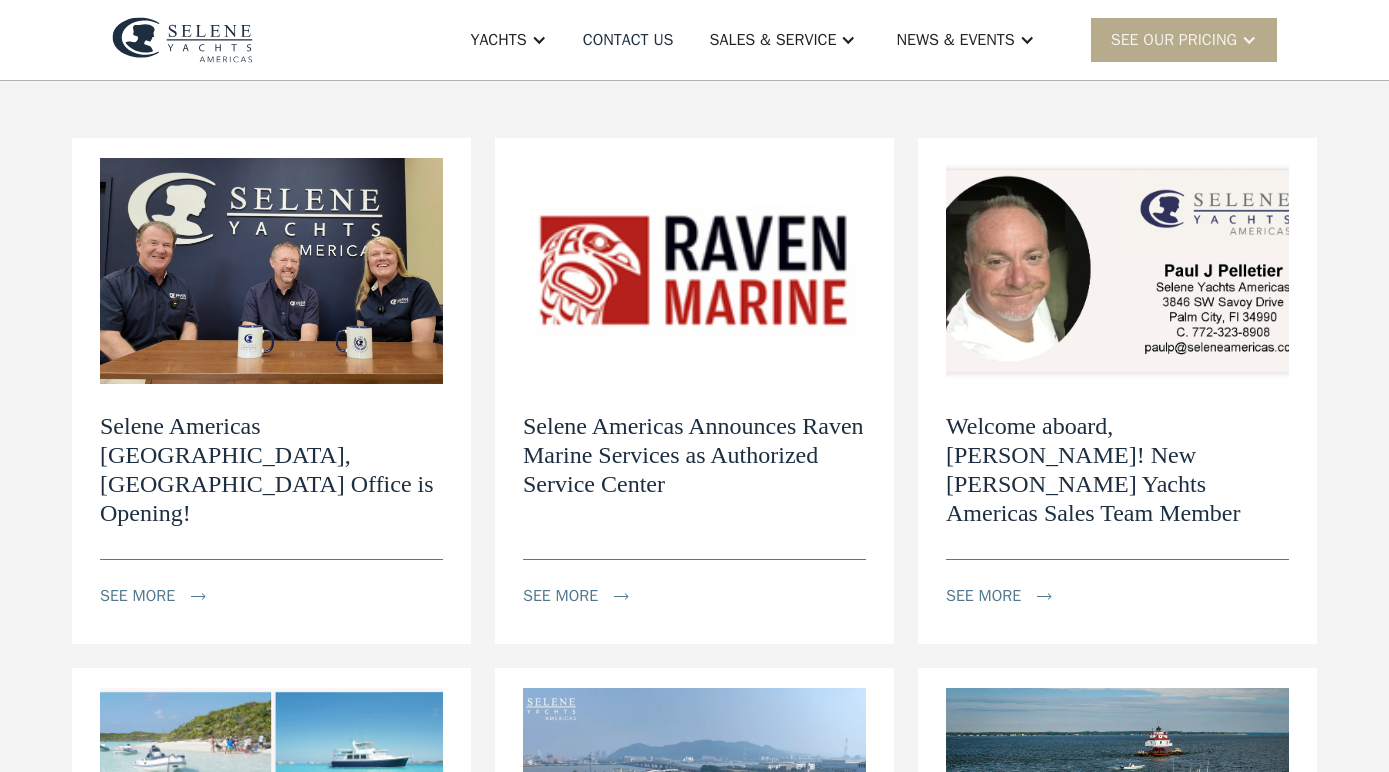 click on "Selene Americas Annapolis, MD Office is Opening!" at bounding box center (271, 469) 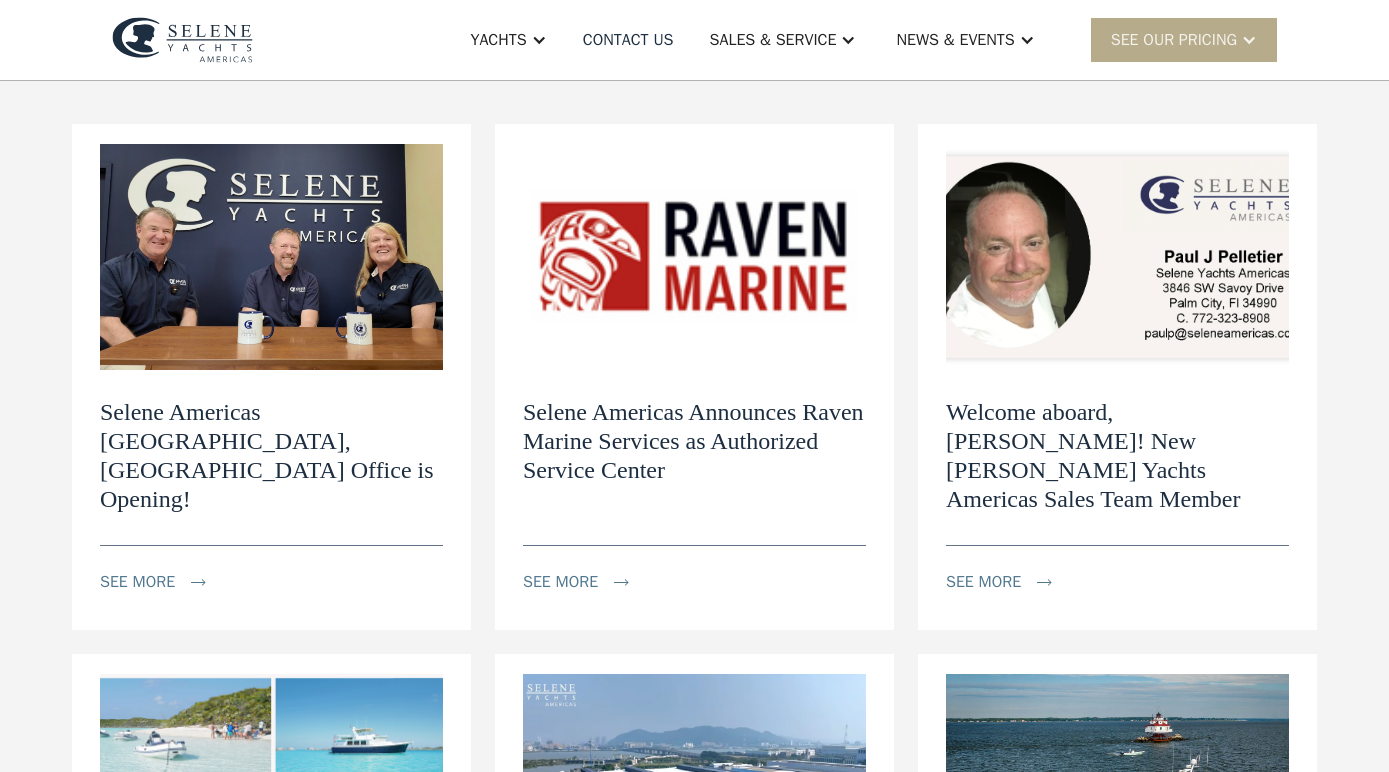scroll, scrollTop: 108, scrollLeft: 0, axis: vertical 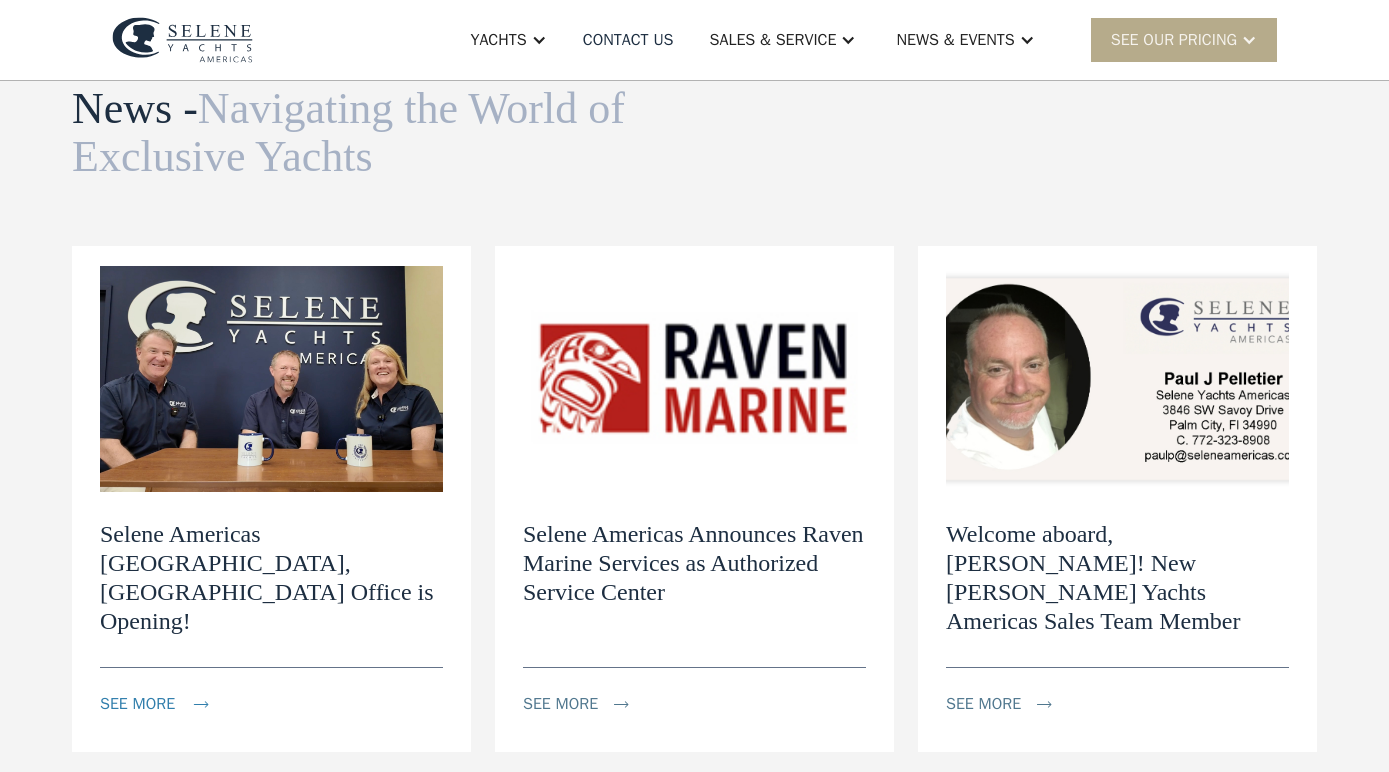 click on "see more" at bounding box center [137, 704] 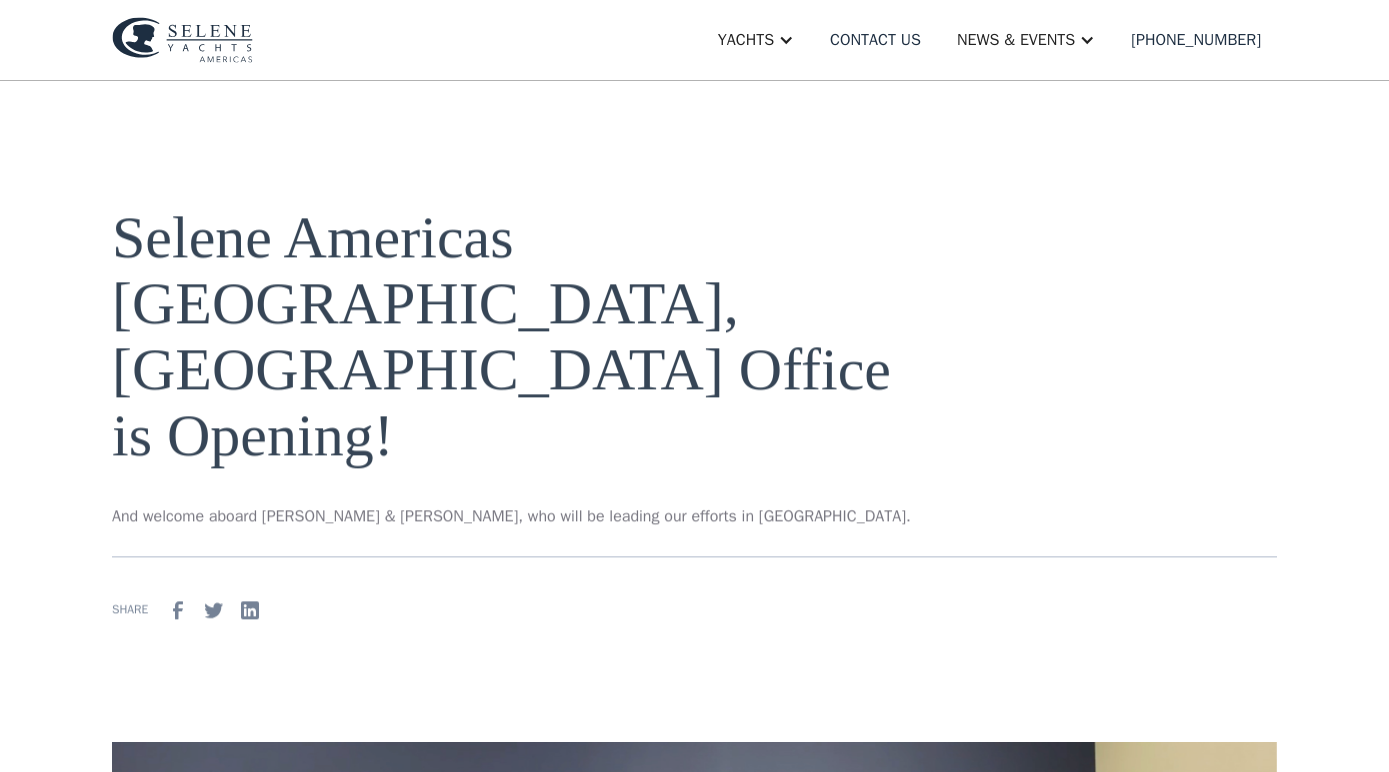scroll, scrollTop: 0, scrollLeft: 0, axis: both 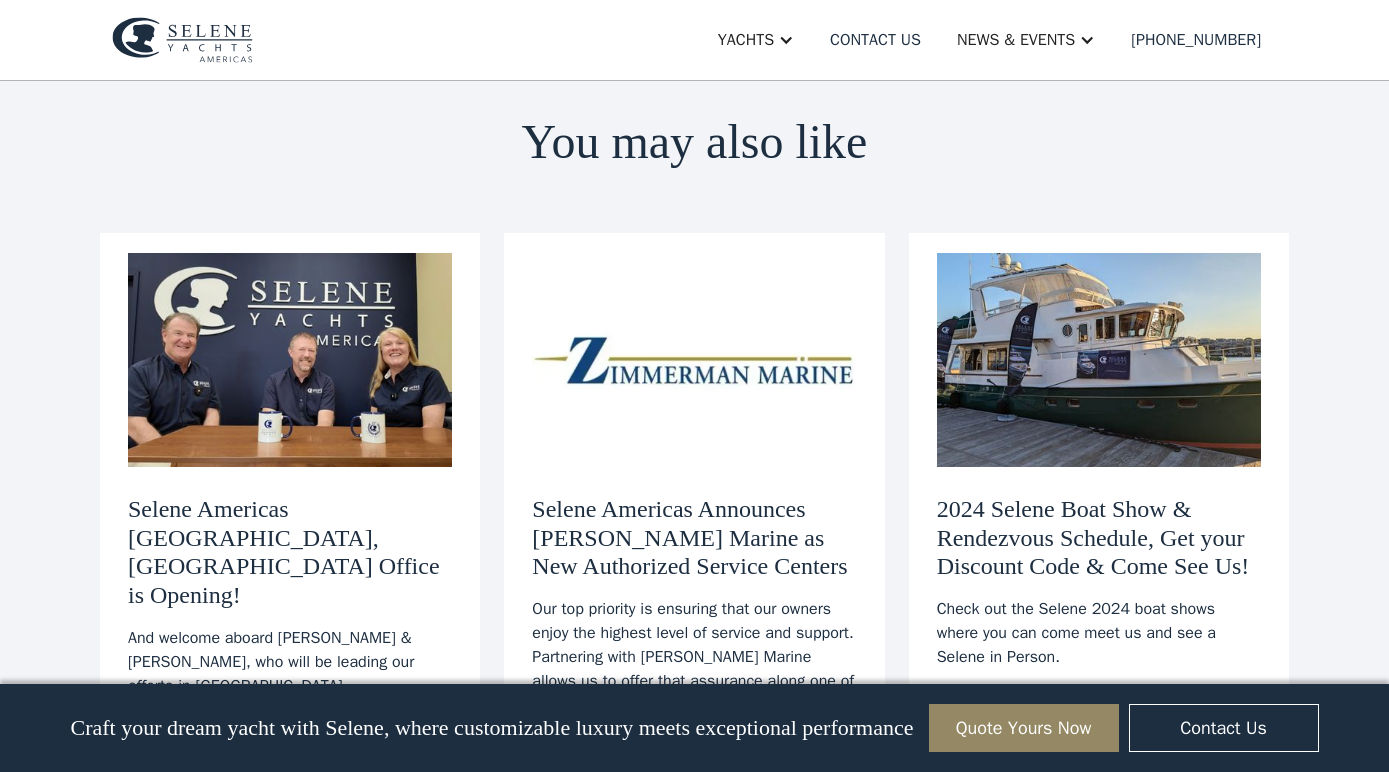 click on "2024 Selene Boat Show & Rendezvous Schedule, Get your Discount Code & Come See Us!" at bounding box center [1099, 538] 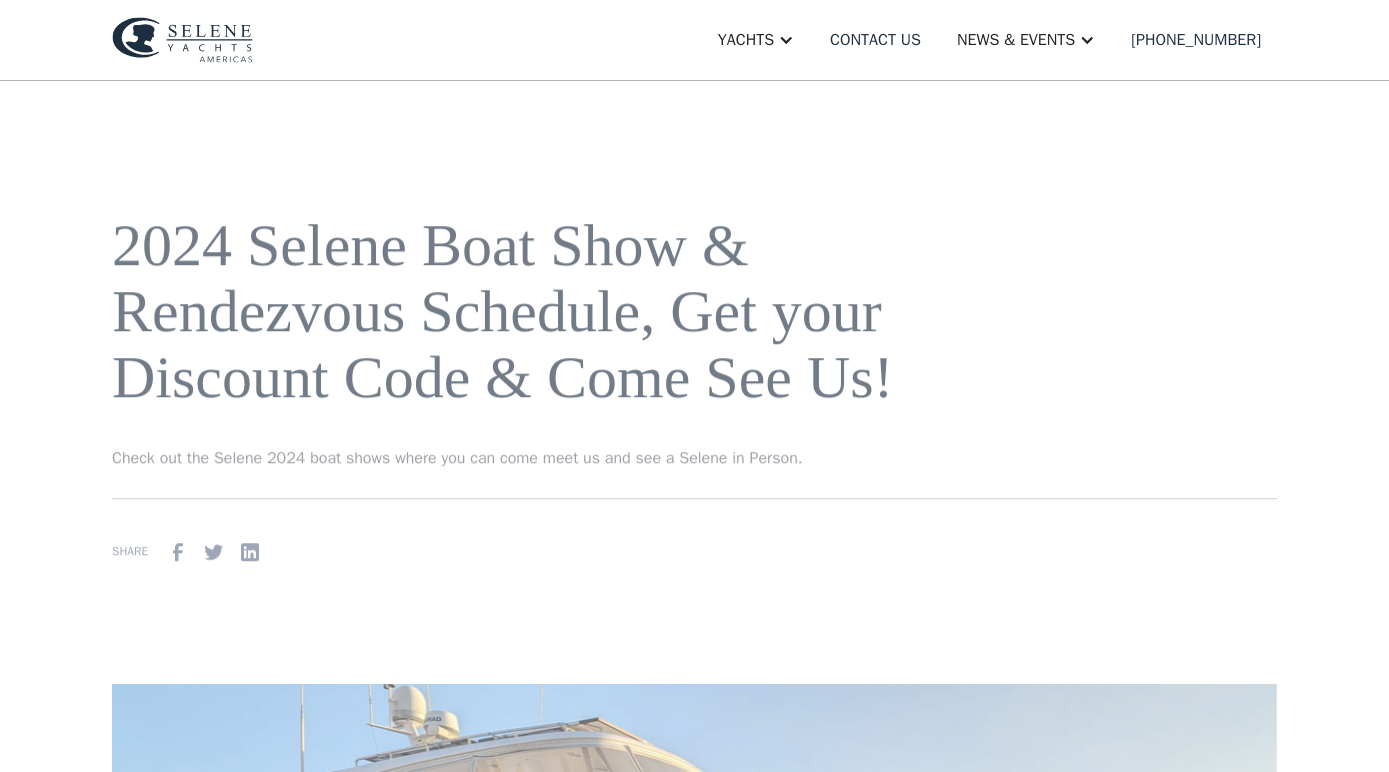 scroll, scrollTop: 0, scrollLeft: 0, axis: both 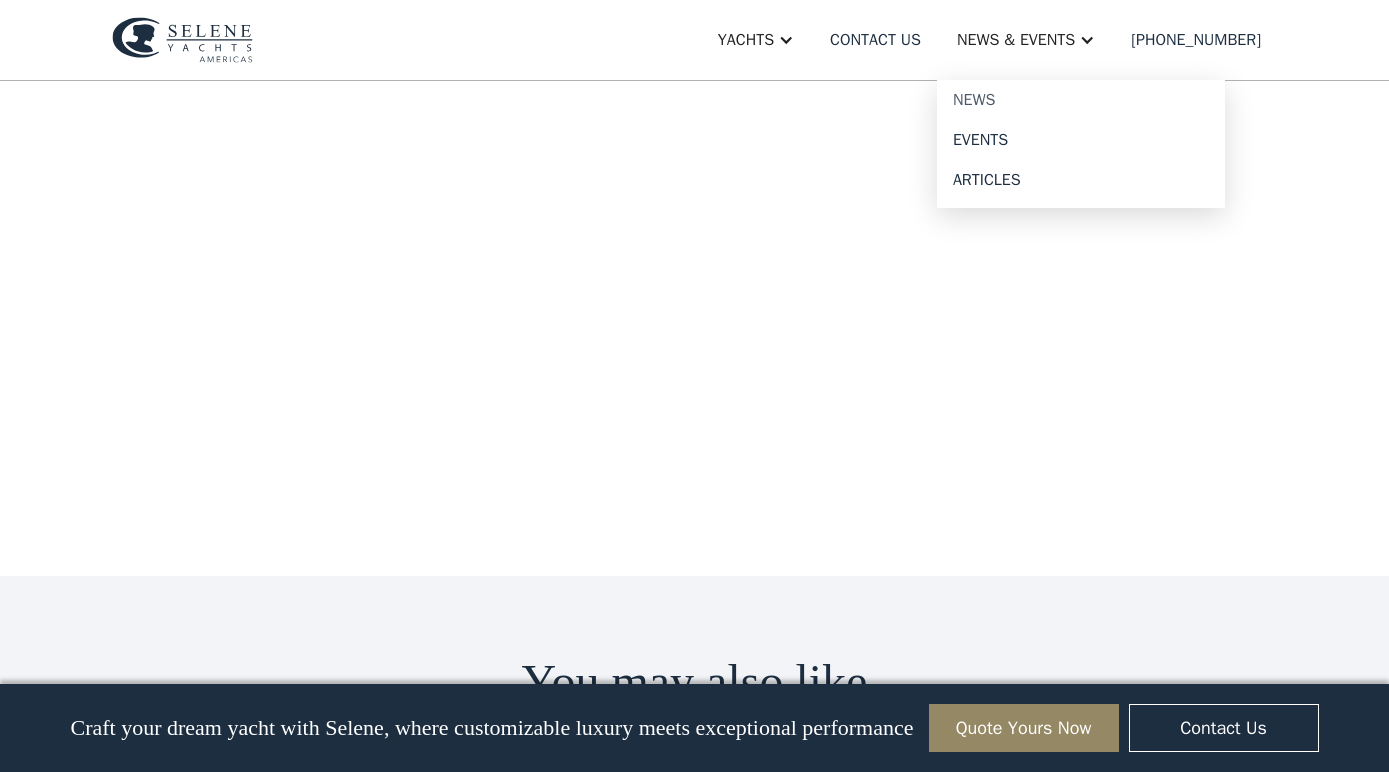 click on "News" at bounding box center [1081, 100] 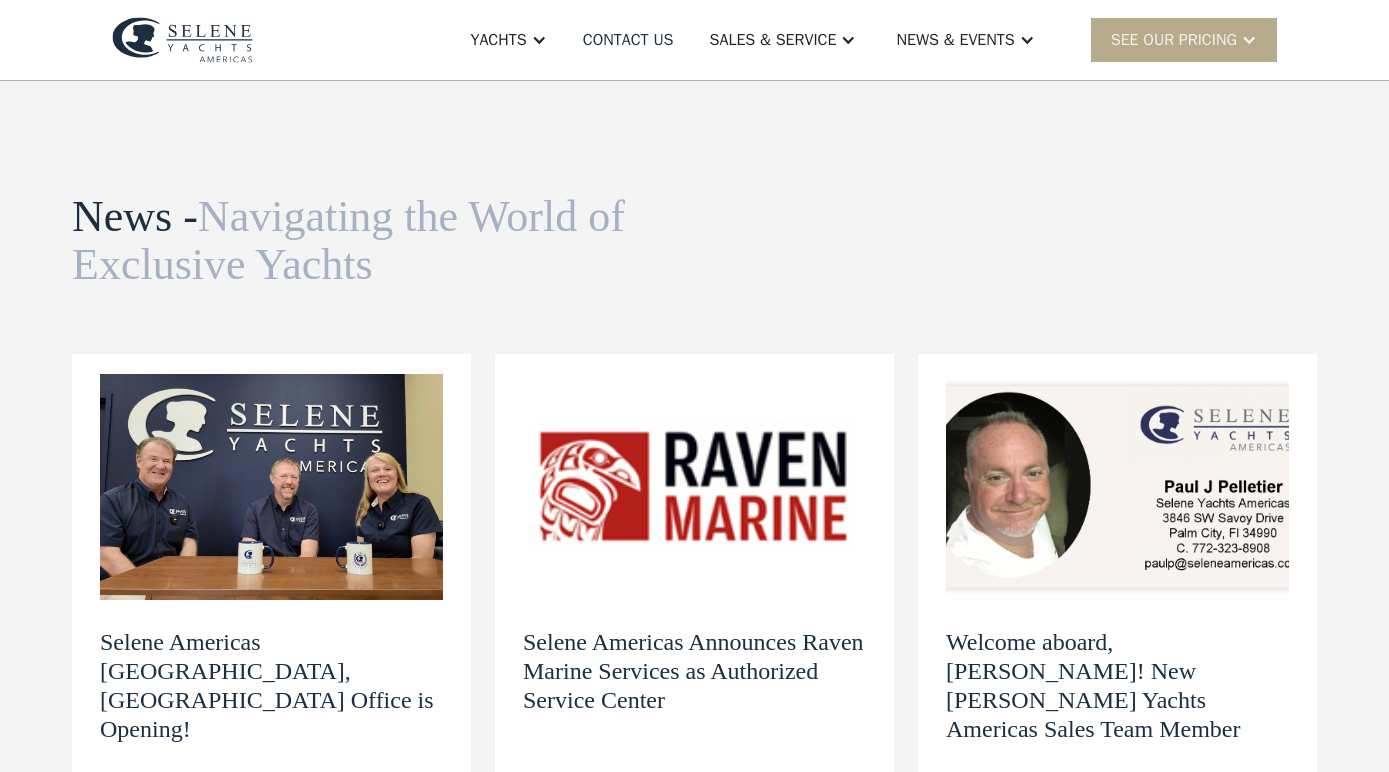 scroll, scrollTop: 648, scrollLeft: 0, axis: vertical 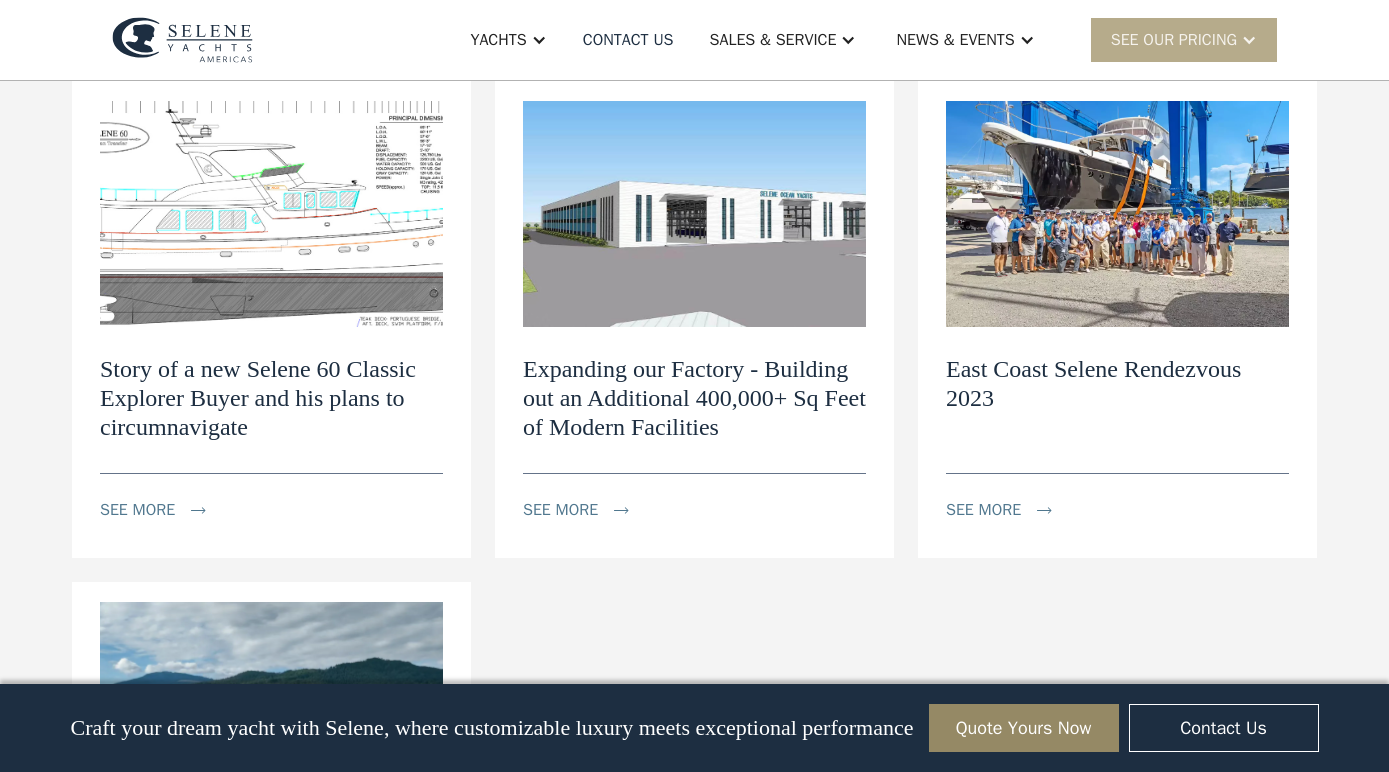 click on "Story of a new Selene 60 Classic Explorer Buyer and his plans to circumnavigate" at bounding box center (271, 398) 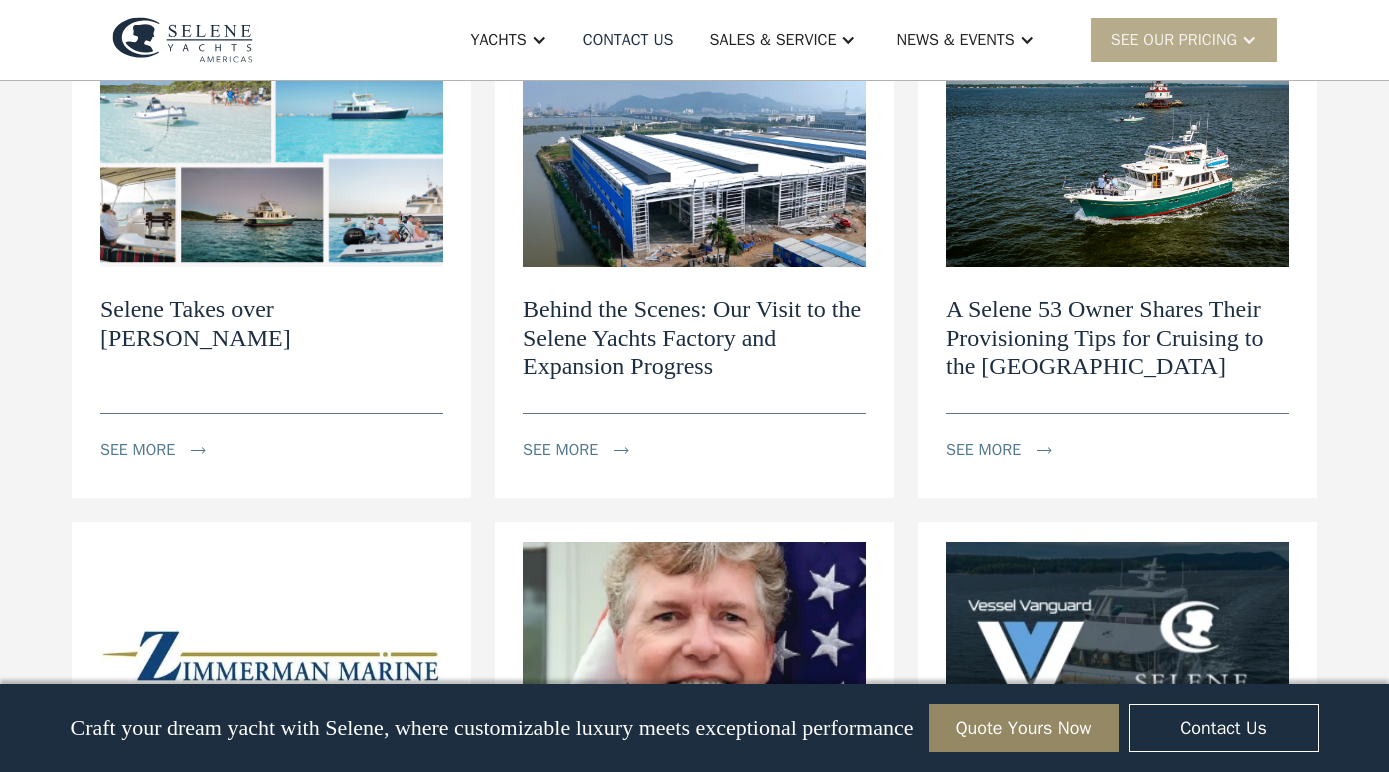 scroll, scrollTop: 432, scrollLeft: 0, axis: vertical 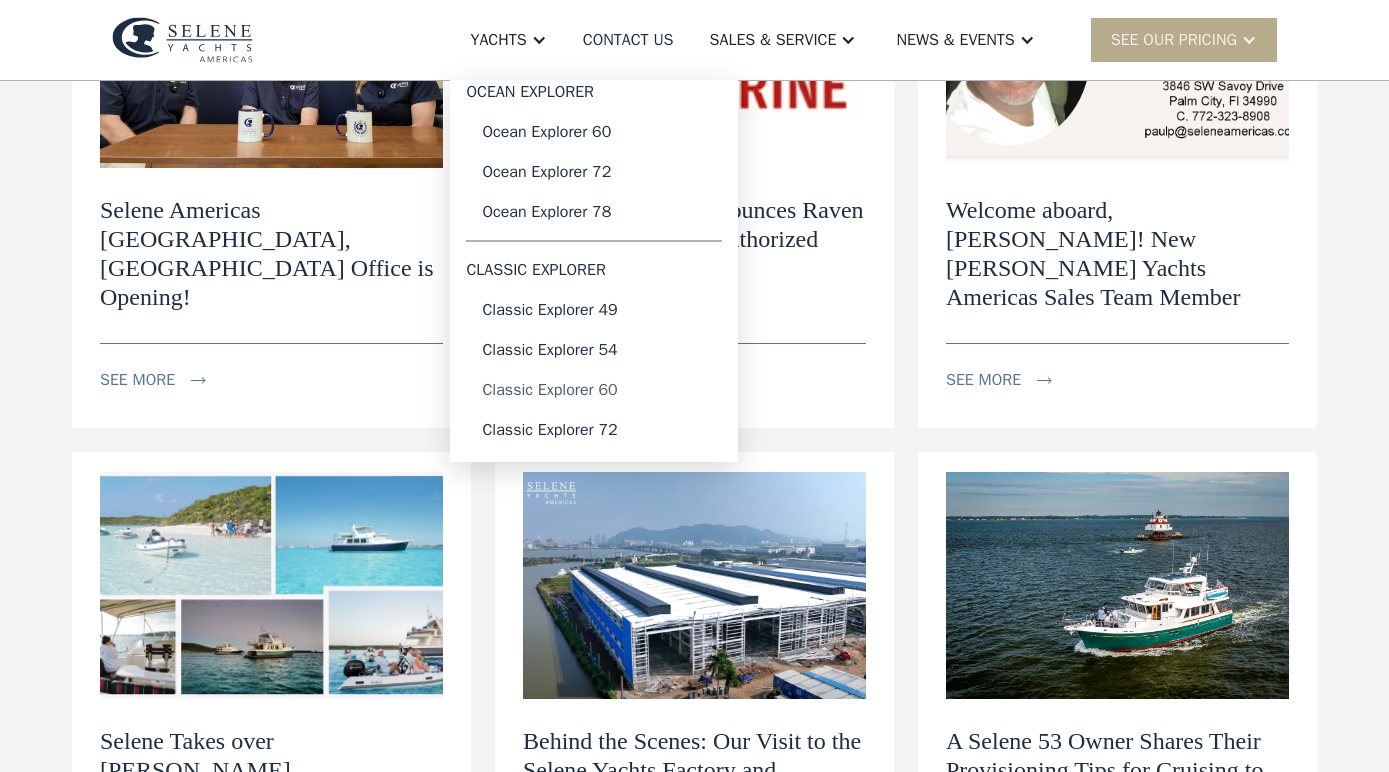 click on "Classic Explorer 60" at bounding box center (594, 390) 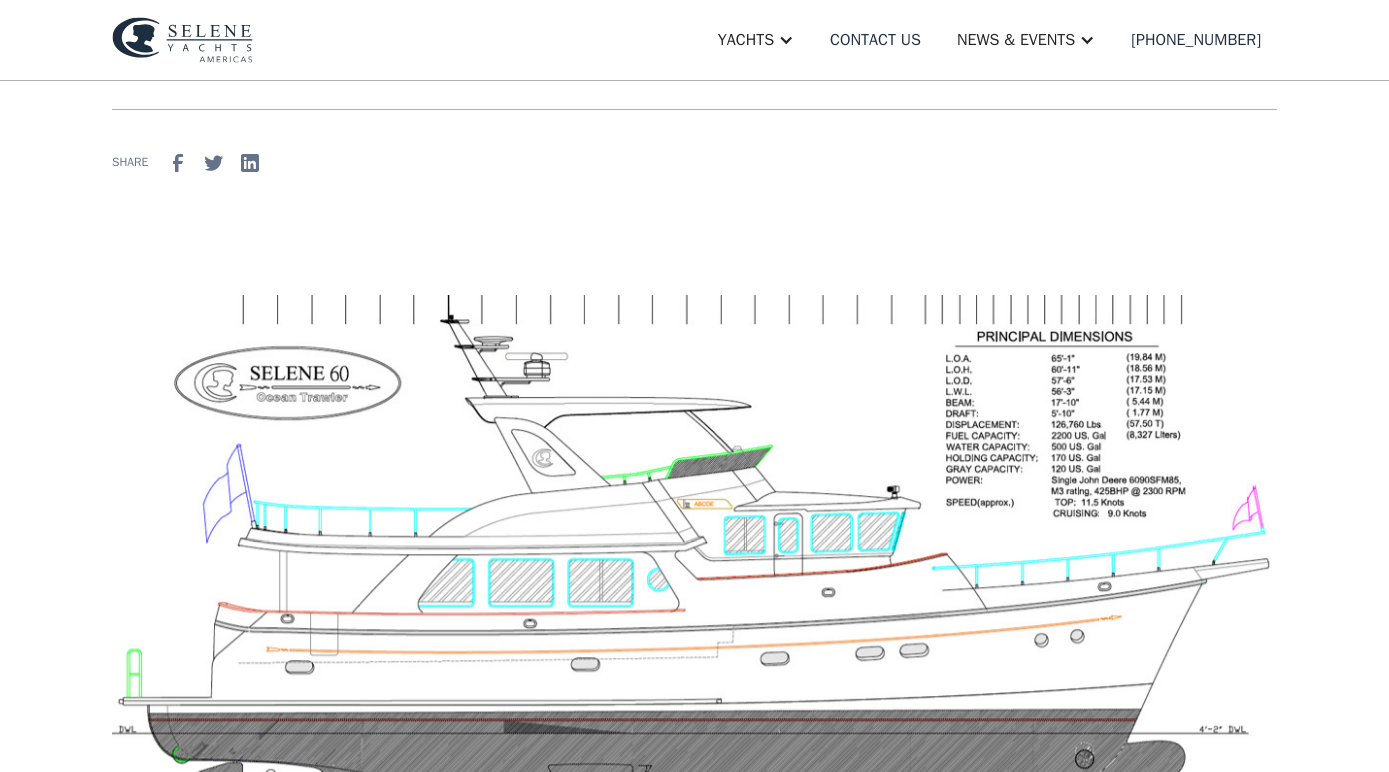 scroll, scrollTop: 432, scrollLeft: 0, axis: vertical 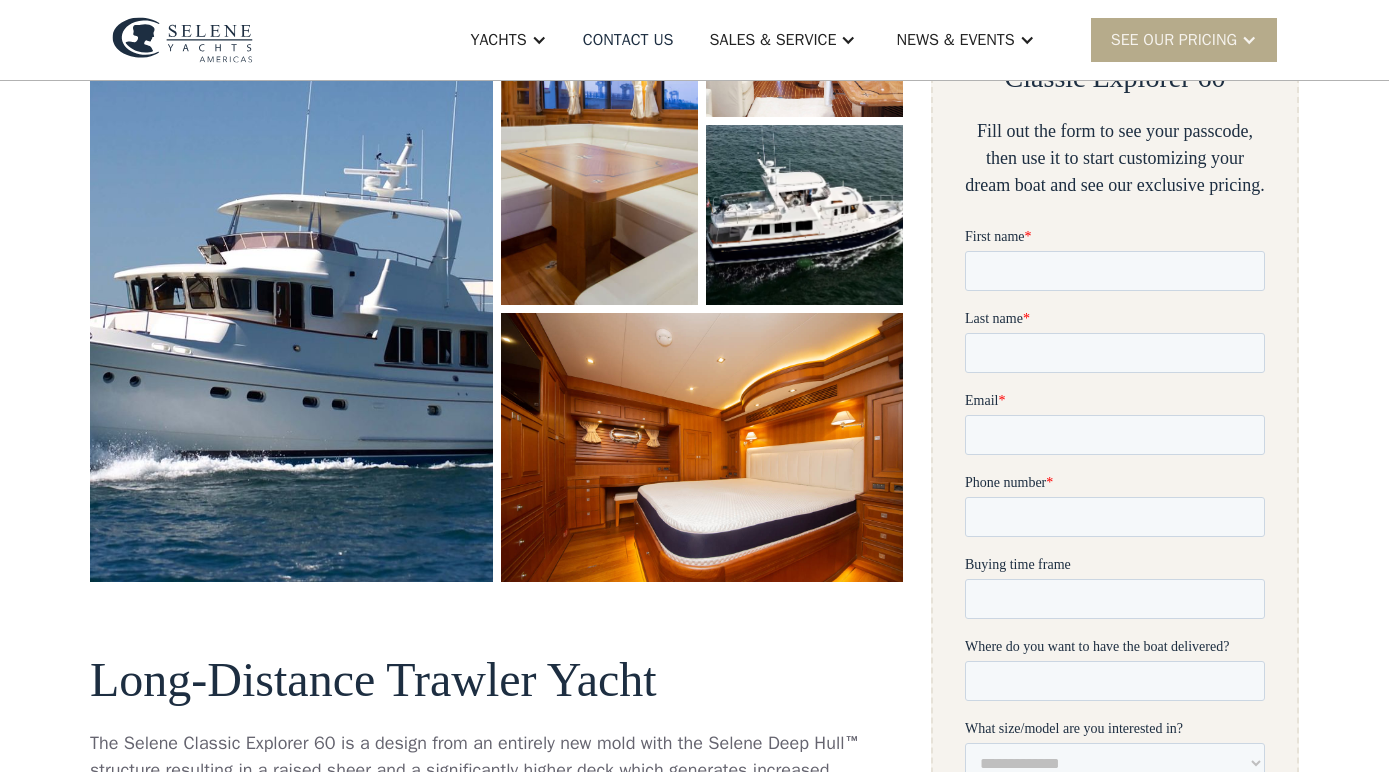 click at bounding box center [804, 215] 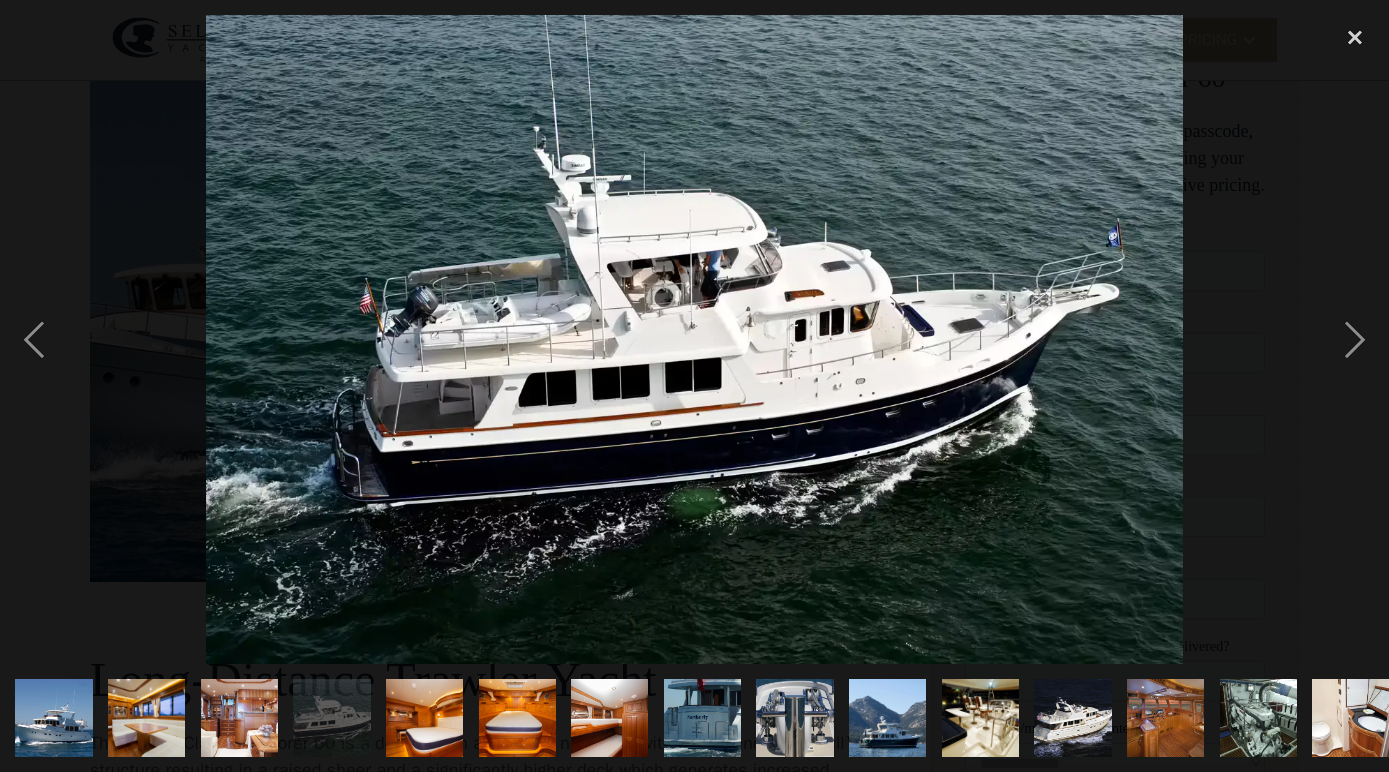 scroll, scrollTop: 0, scrollLeft: 0, axis: both 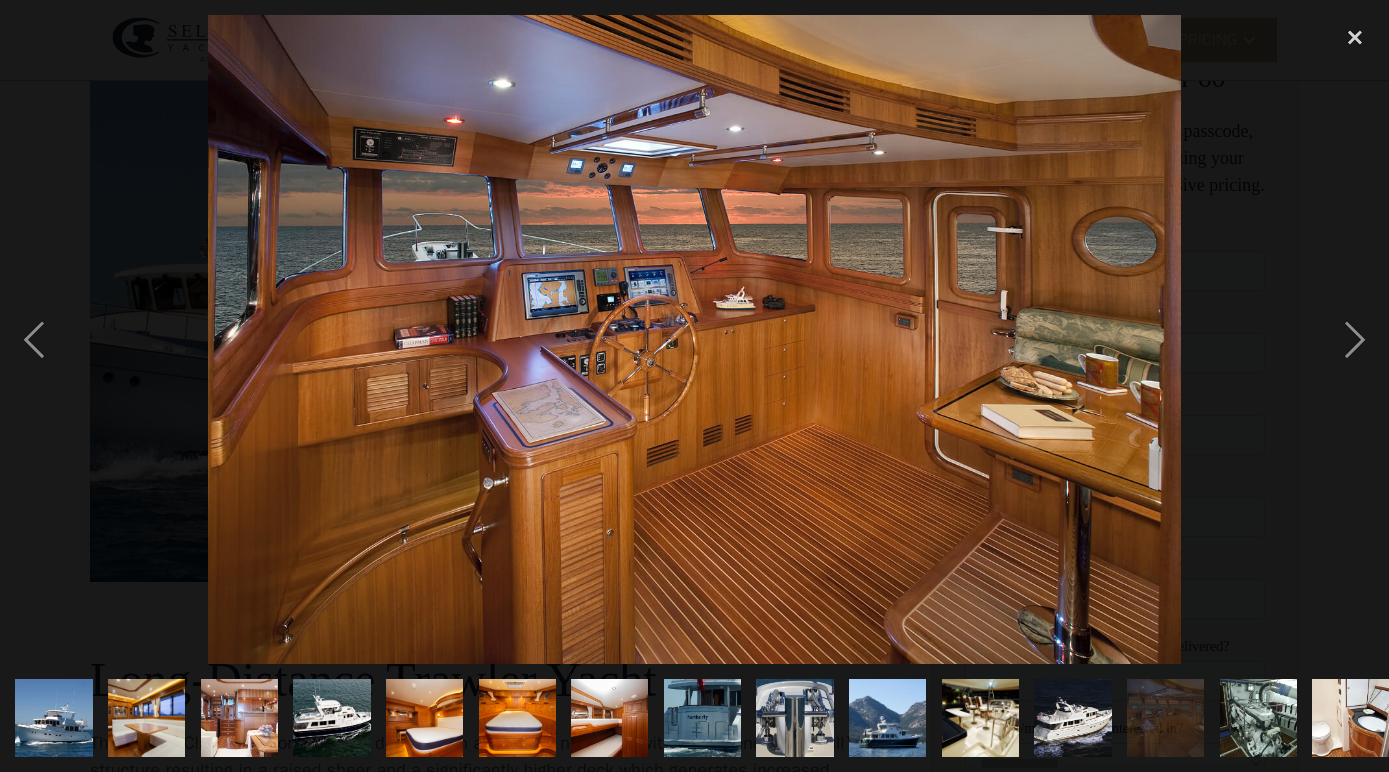 click at bounding box center (1258, 717) 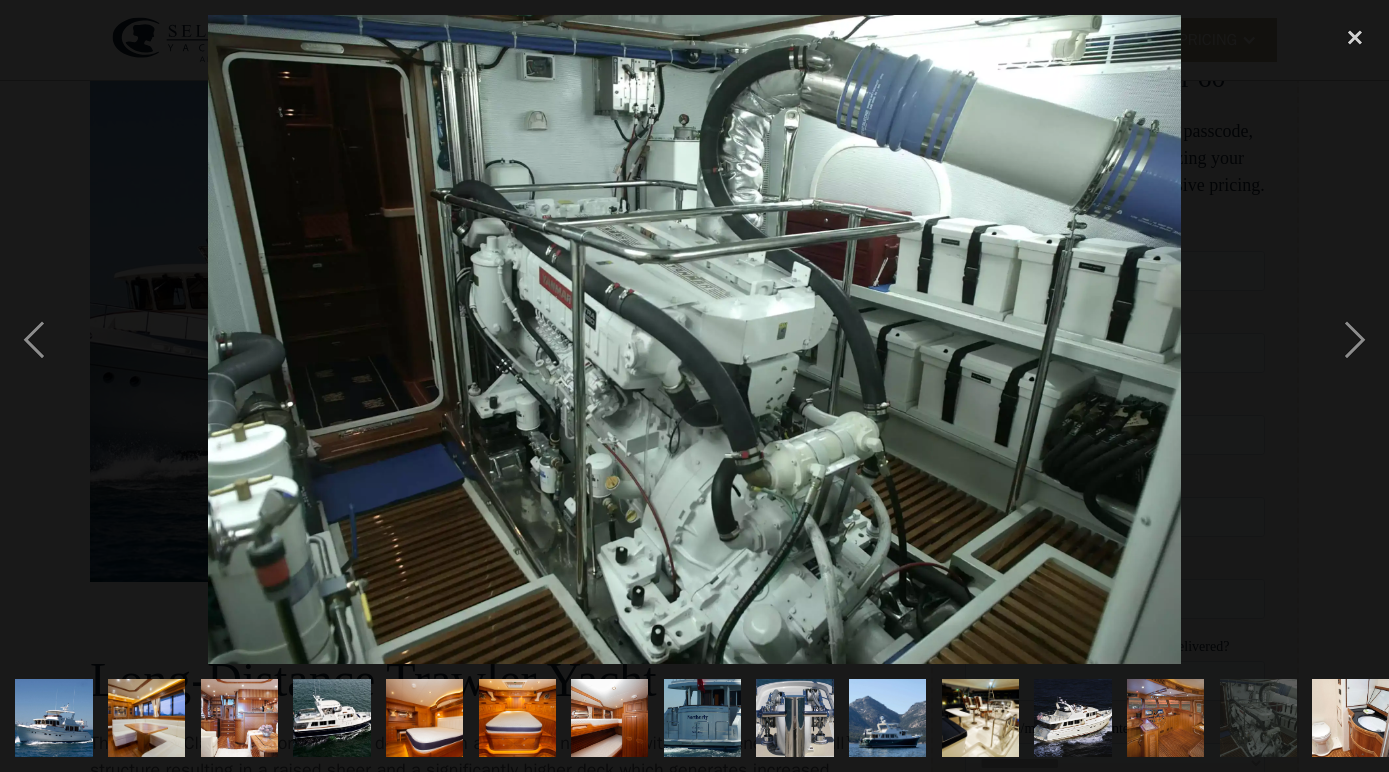 click at bounding box center [1351, 717] 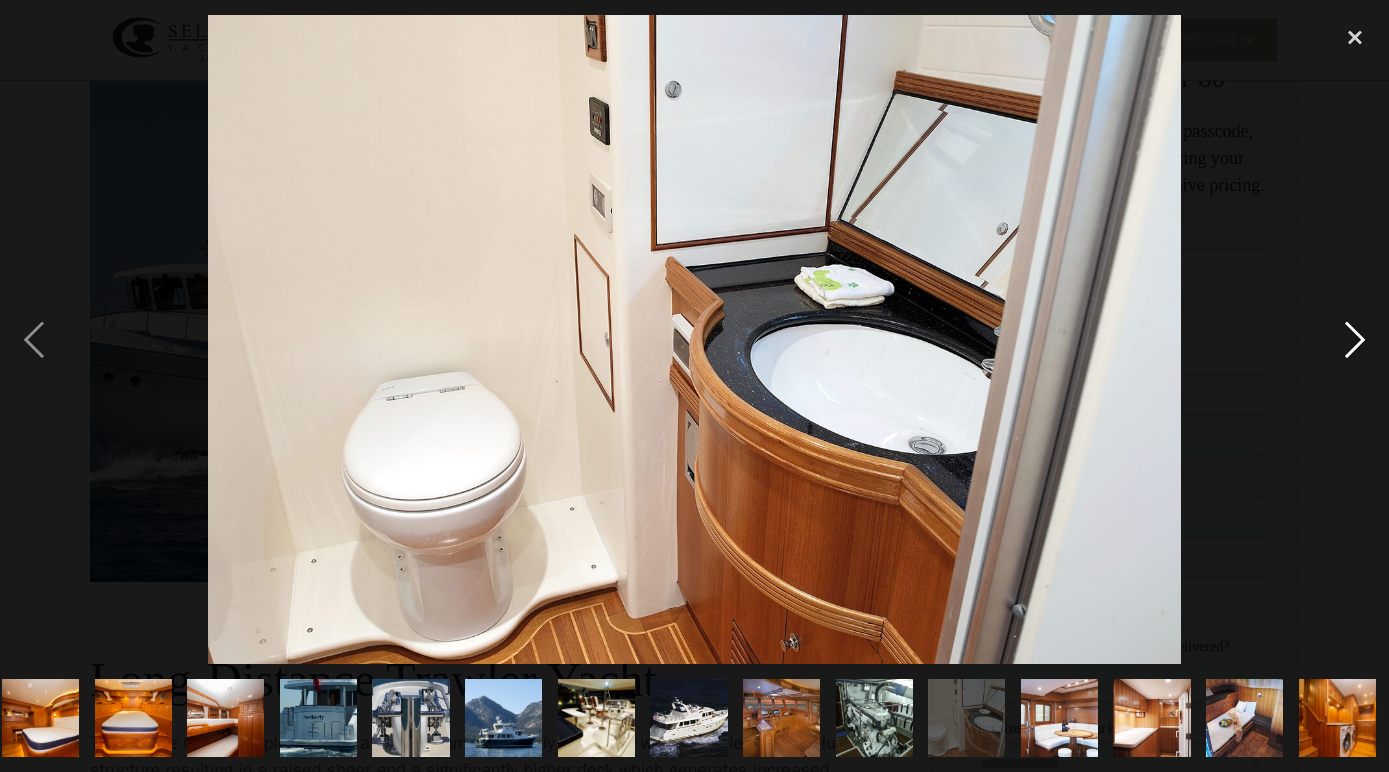 scroll, scrollTop: 0, scrollLeft: 385, axis: horizontal 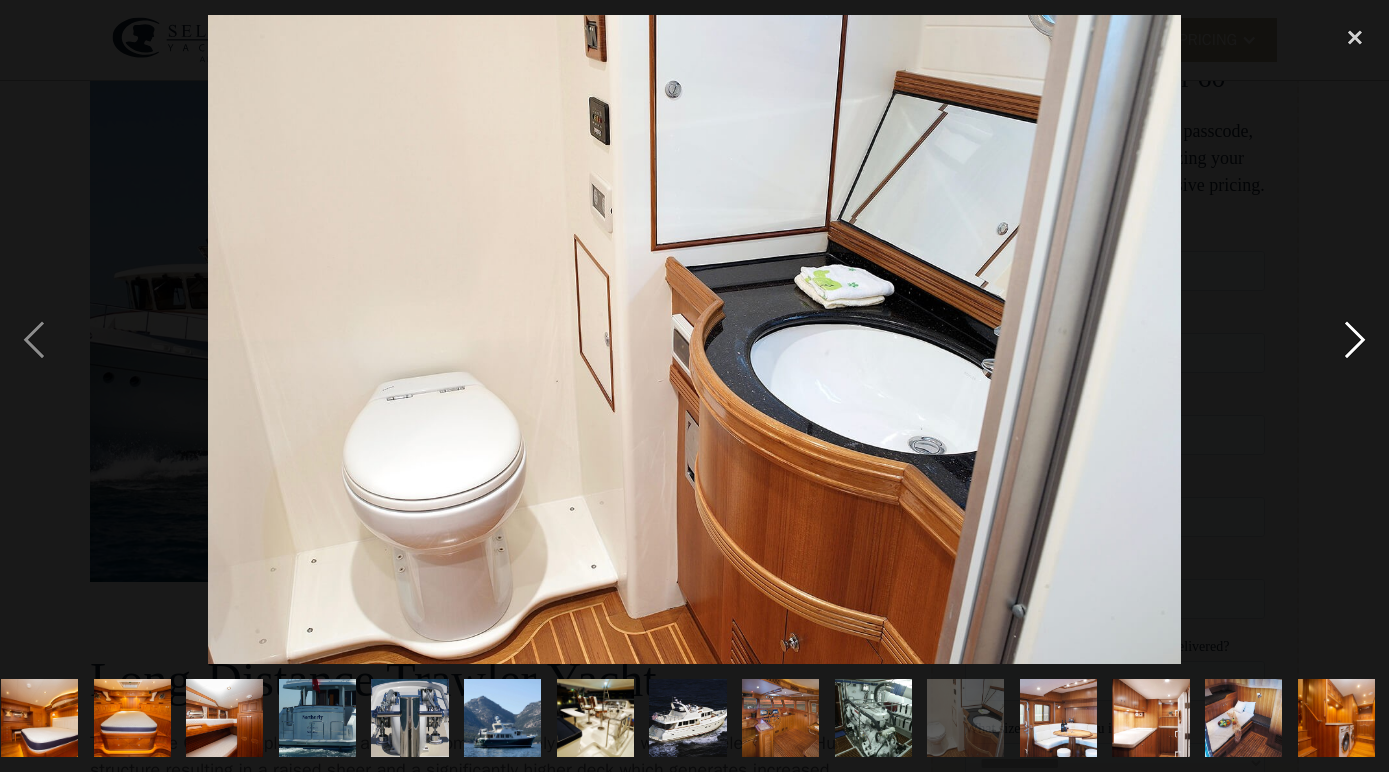 click at bounding box center (1355, 339) 